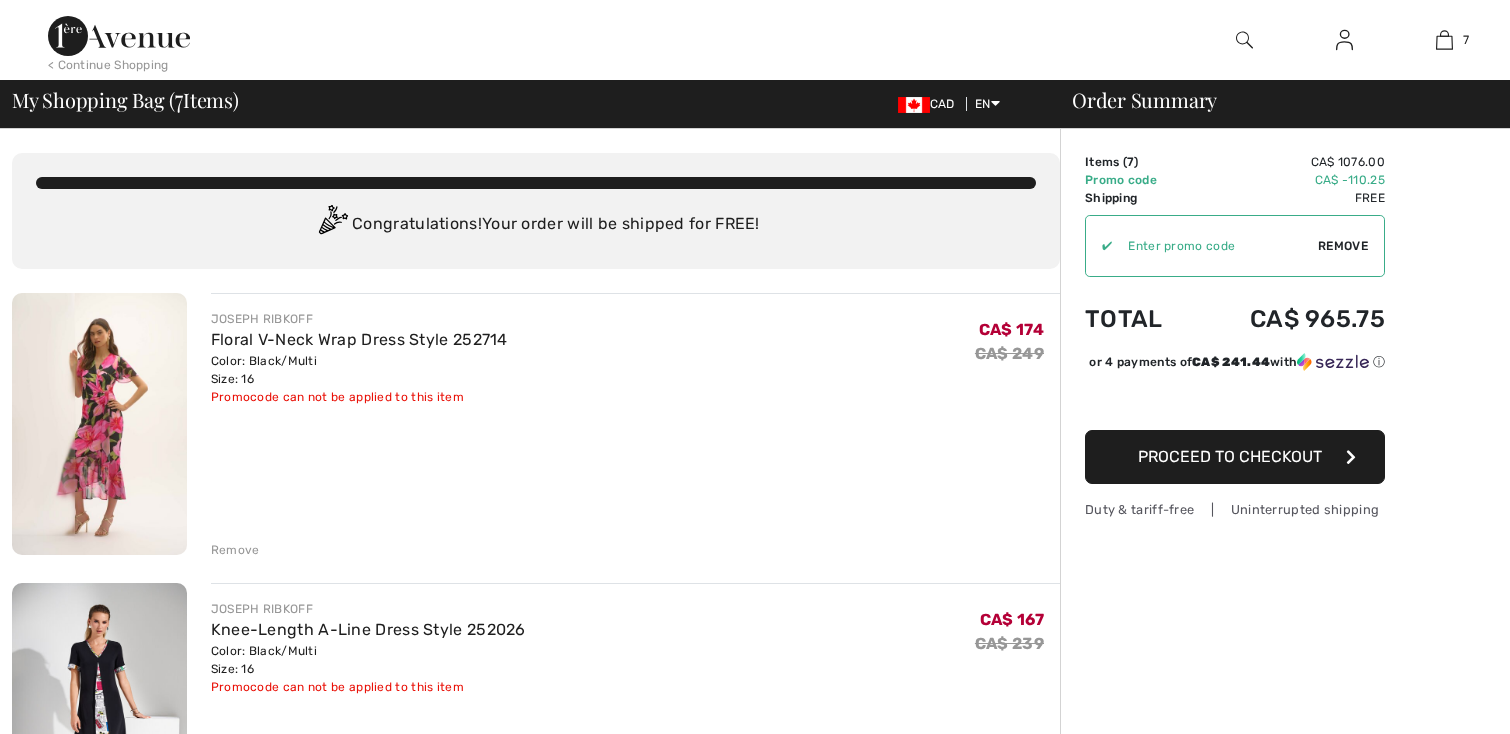 scroll, scrollTop: 0, scrollLeft: 0, axis: both 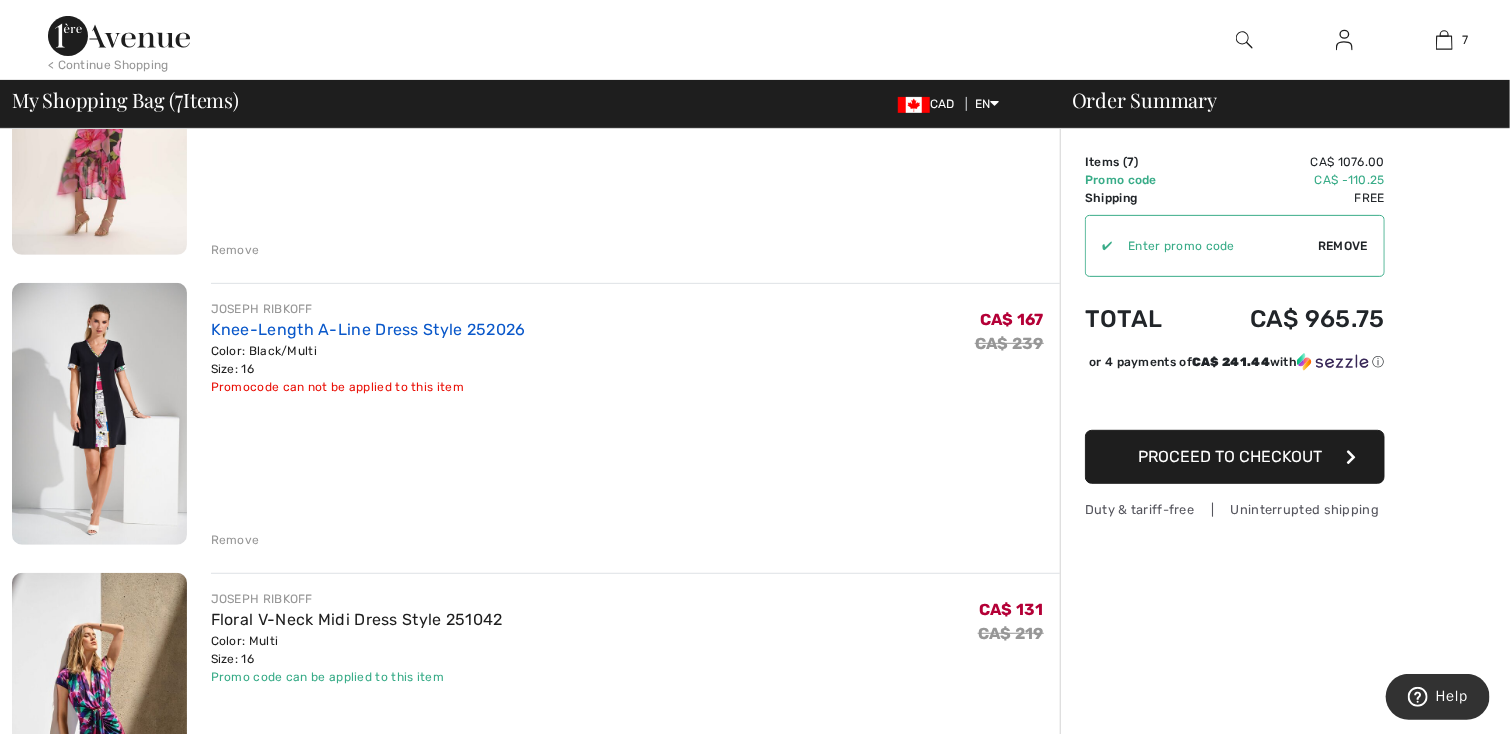 click on "Knee-Length A-Line Dress Style 252026" at bounding box center [368, 329] 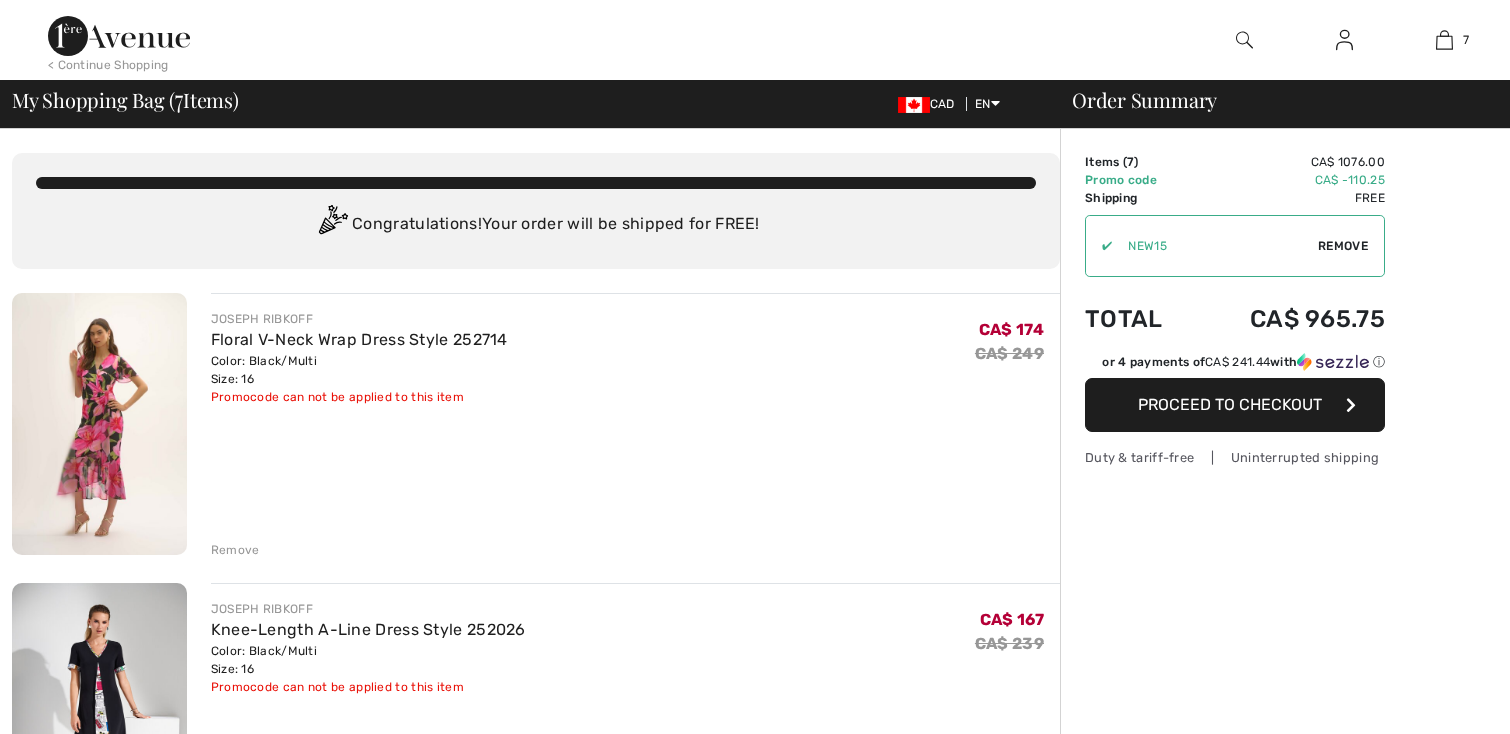 checkbox on "true" 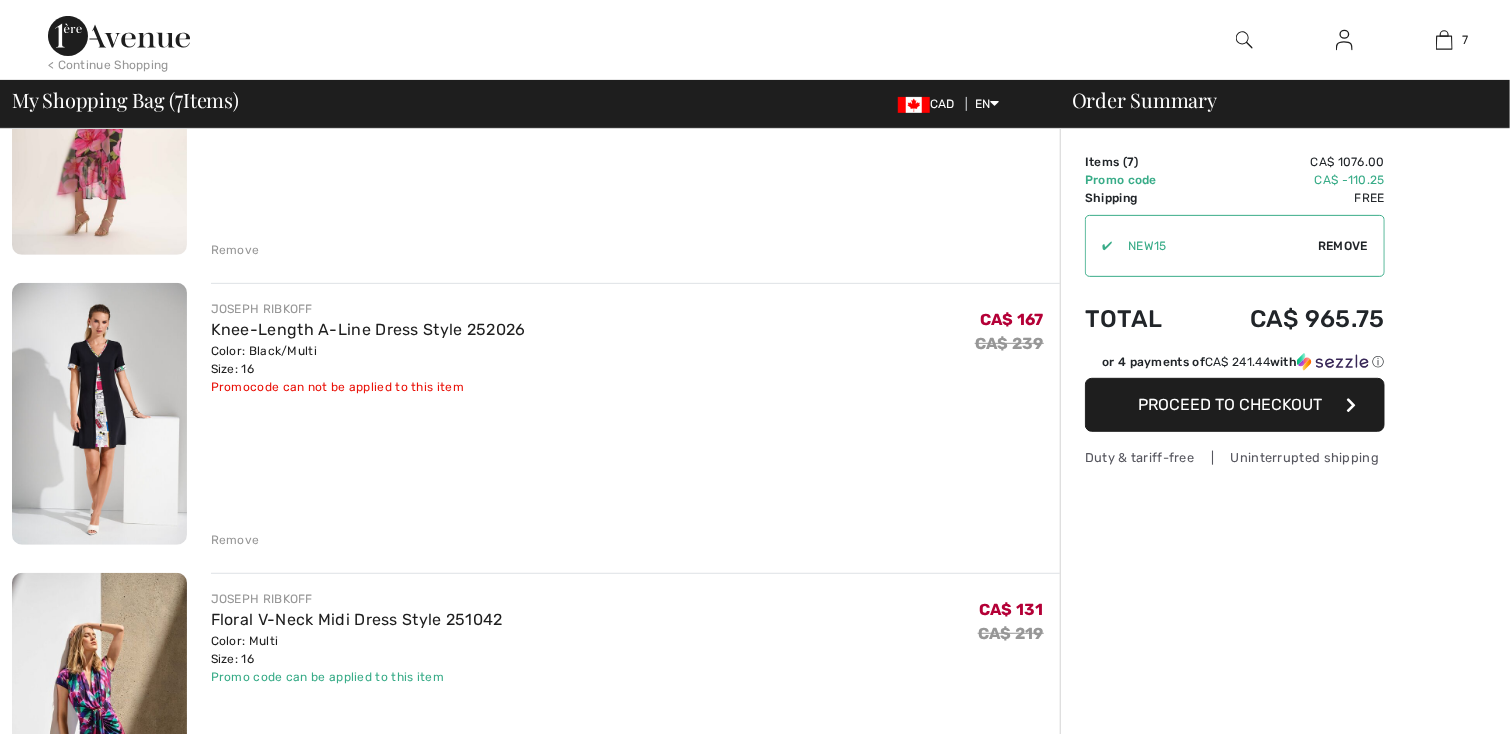 scroll, scrollTop: 300, scrollLeft: 0, axis: vertical 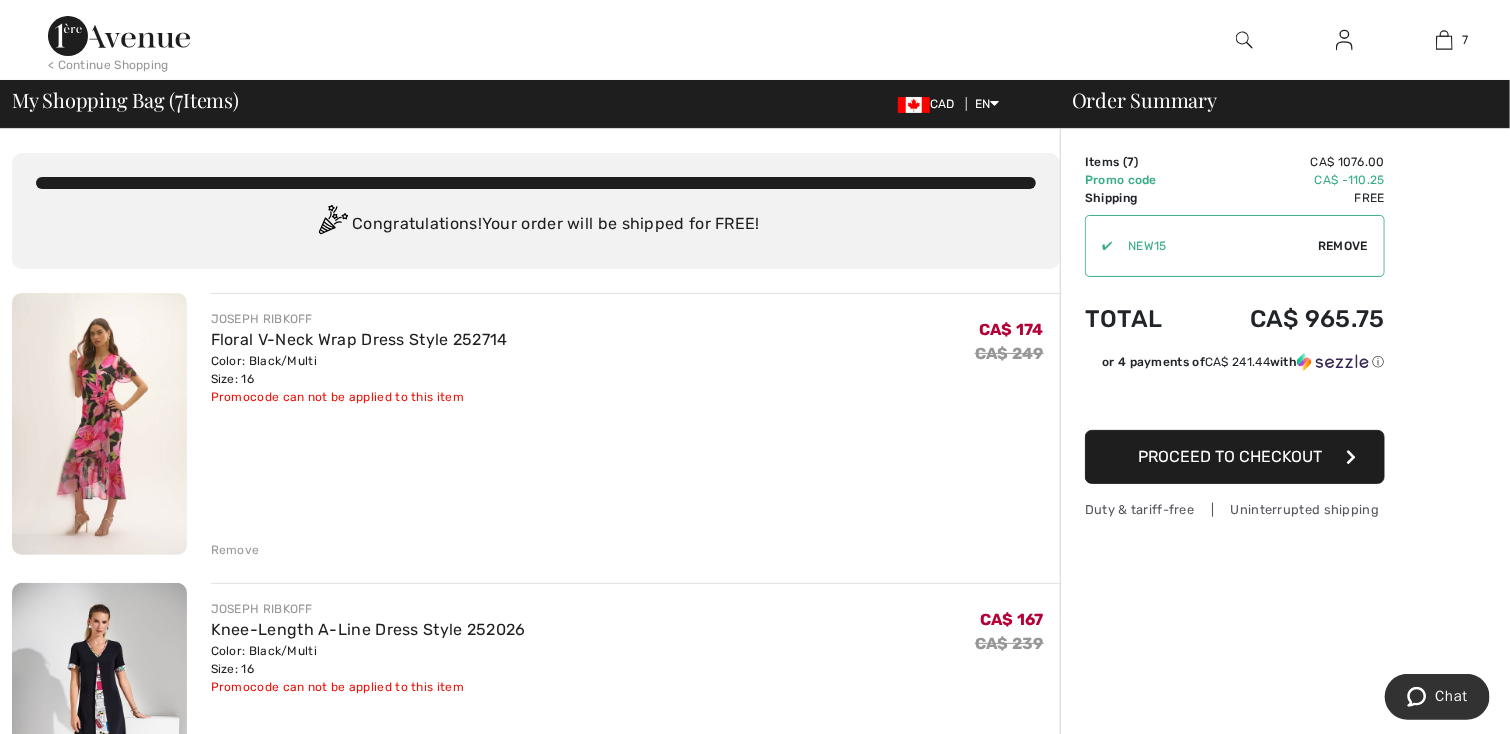 click at bounding box center [755, 3120] 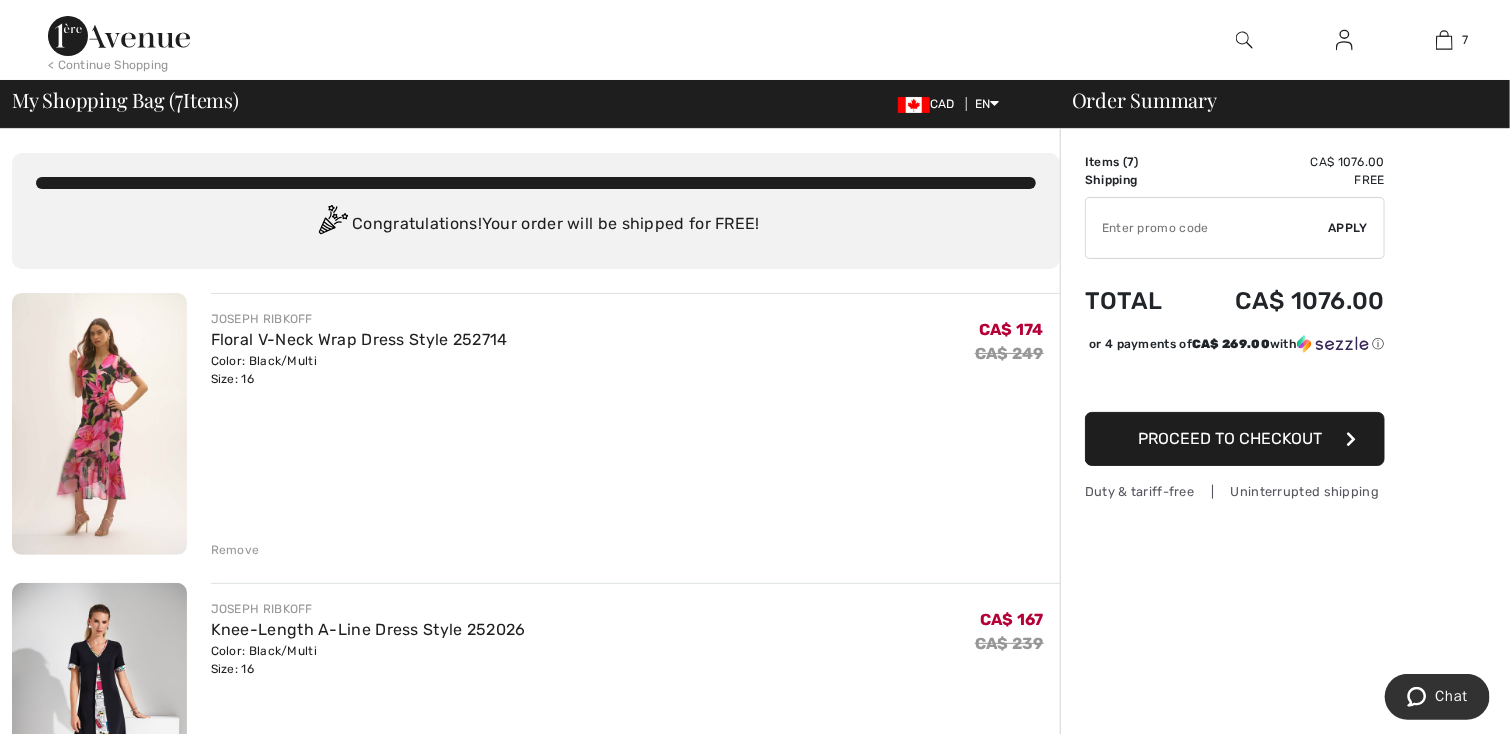 type on "NEW10" 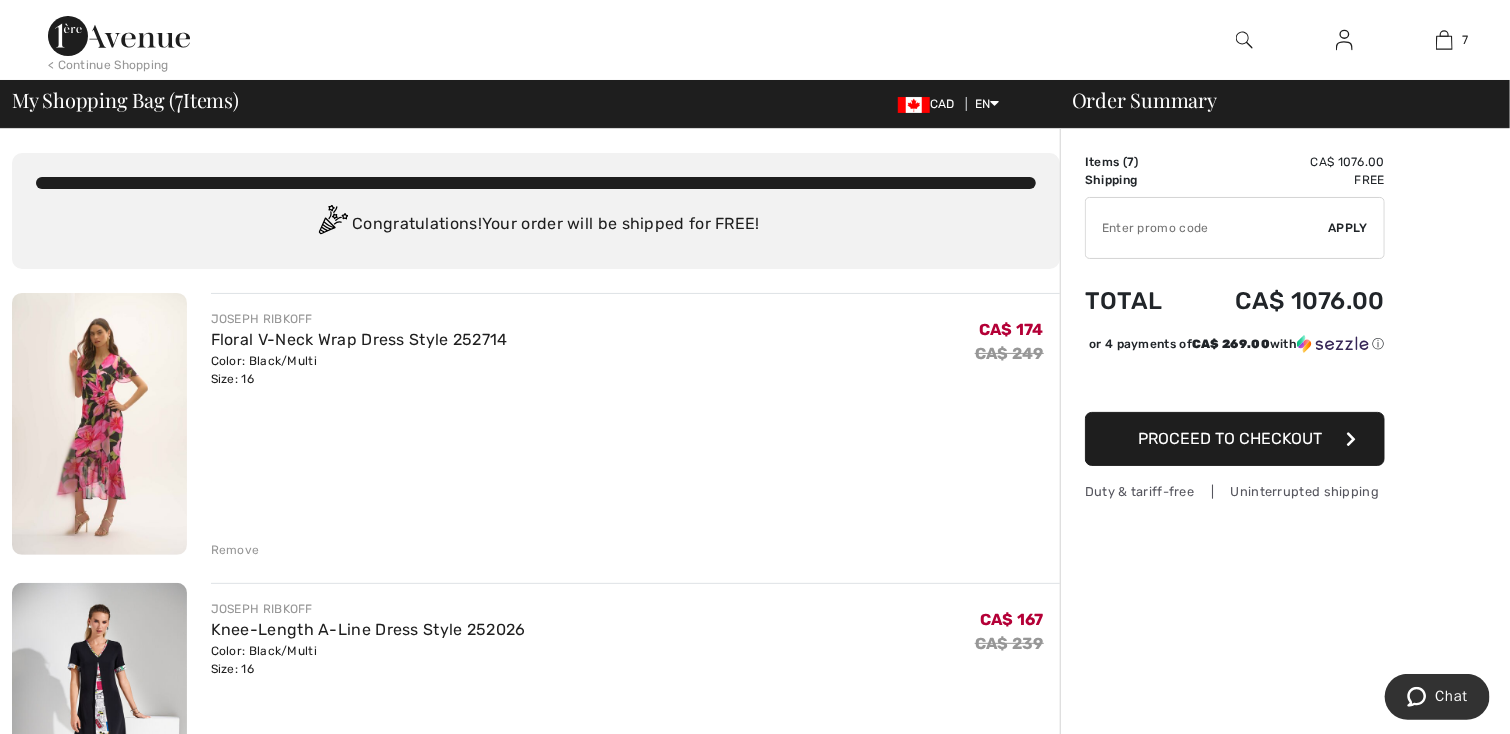 type on "NEW15" 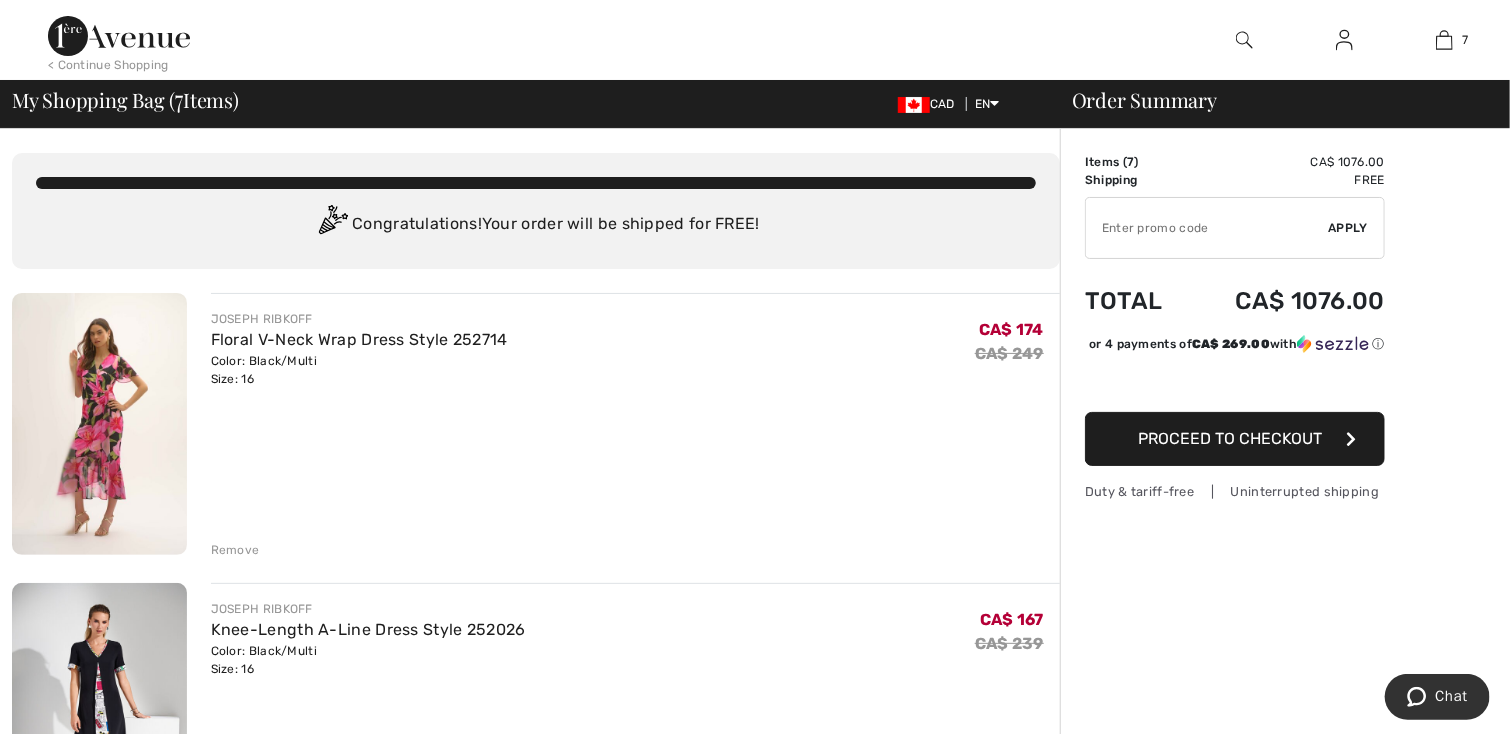 type on "NEW15" 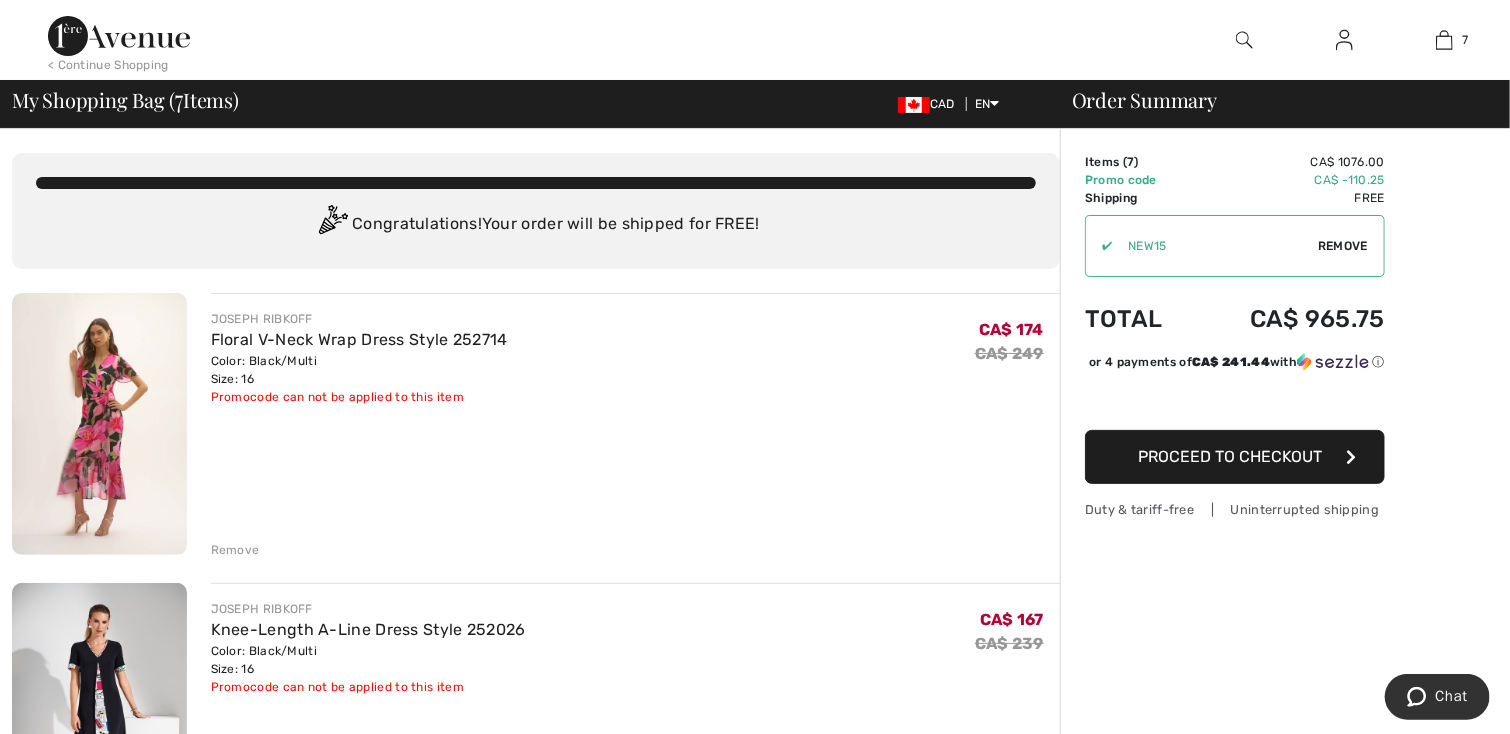 click at bounding box center [755, 3120] 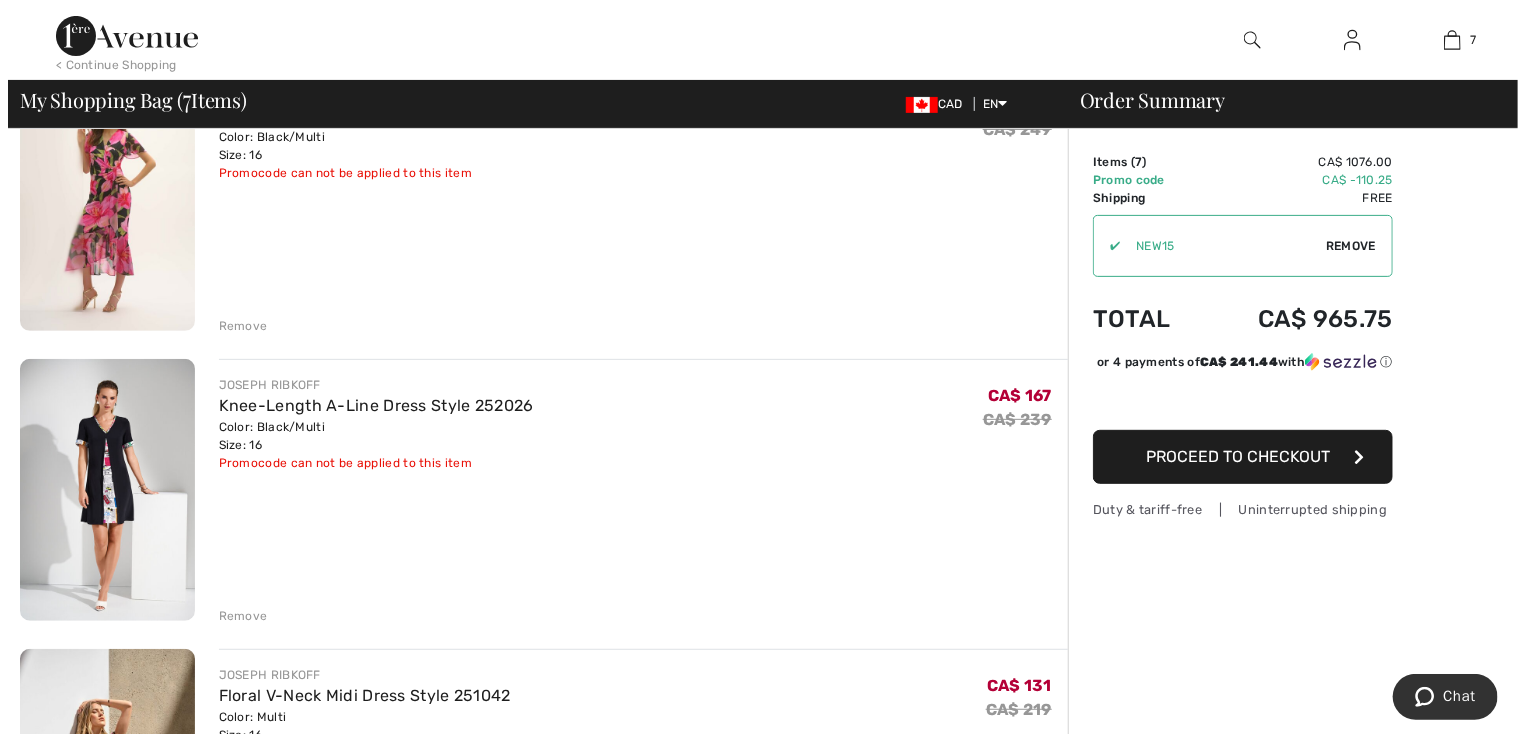 scroll, scrollTop: 0, scrollLeft: 0, axis: both 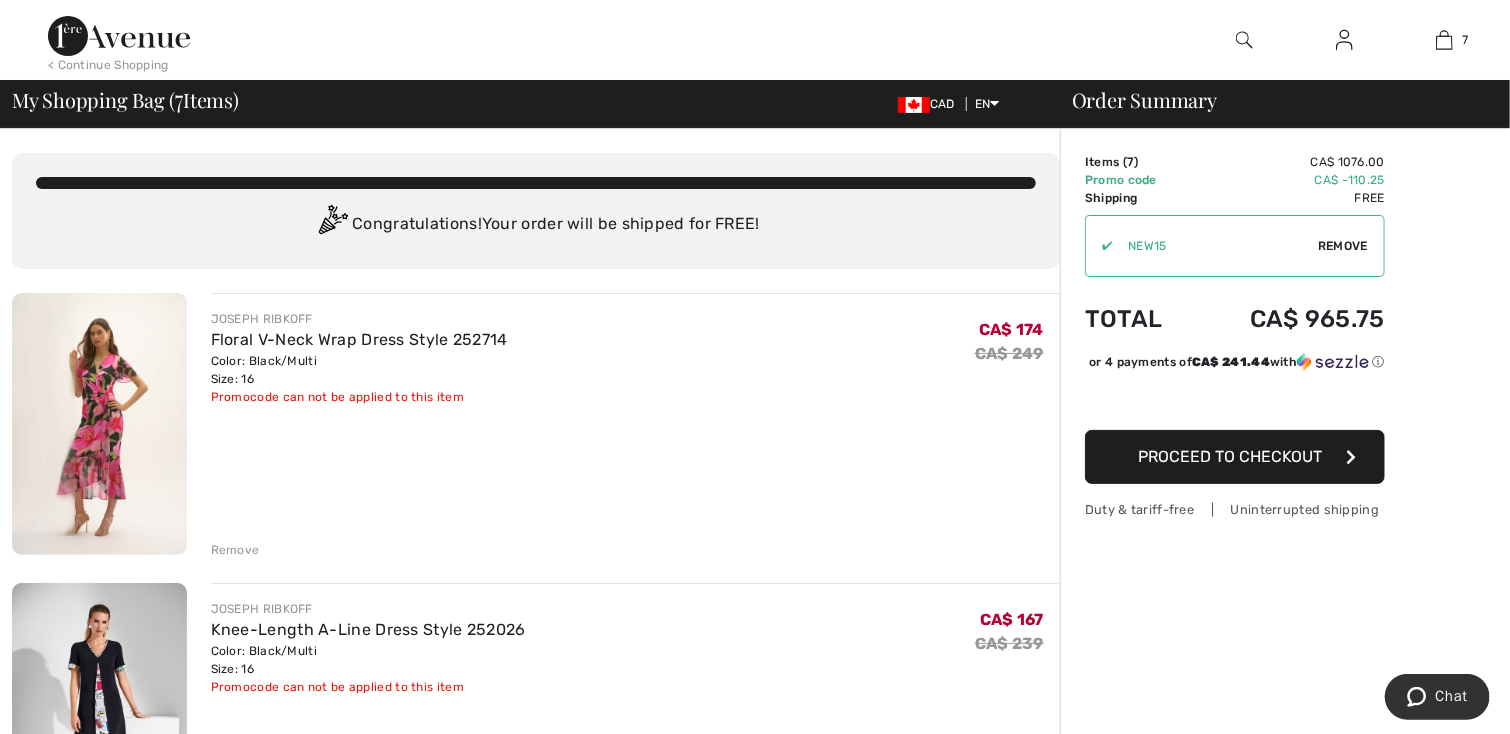 click at bounding box center (1244, 40) 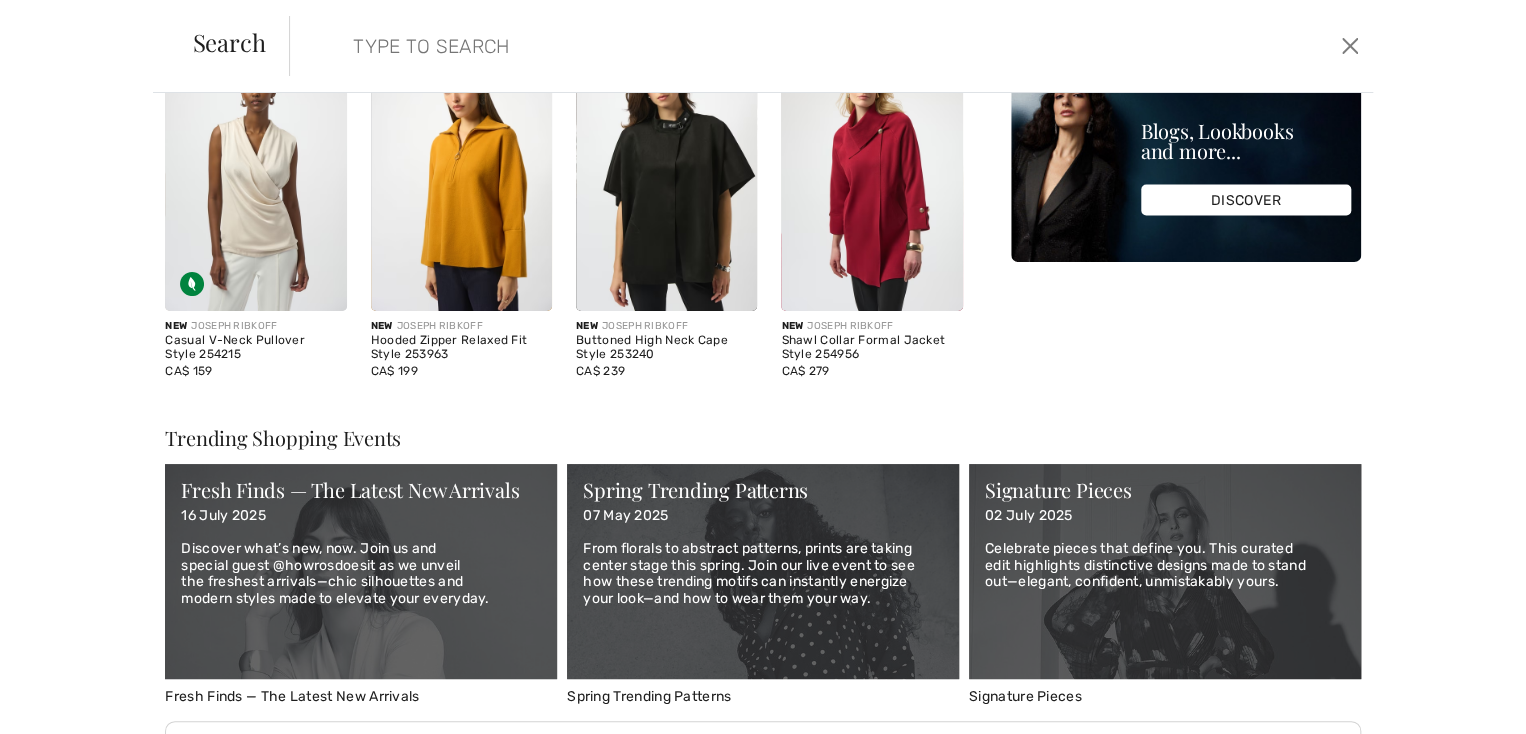 scroll, scrollTop: 0, scrollLeft: 0, axis: both 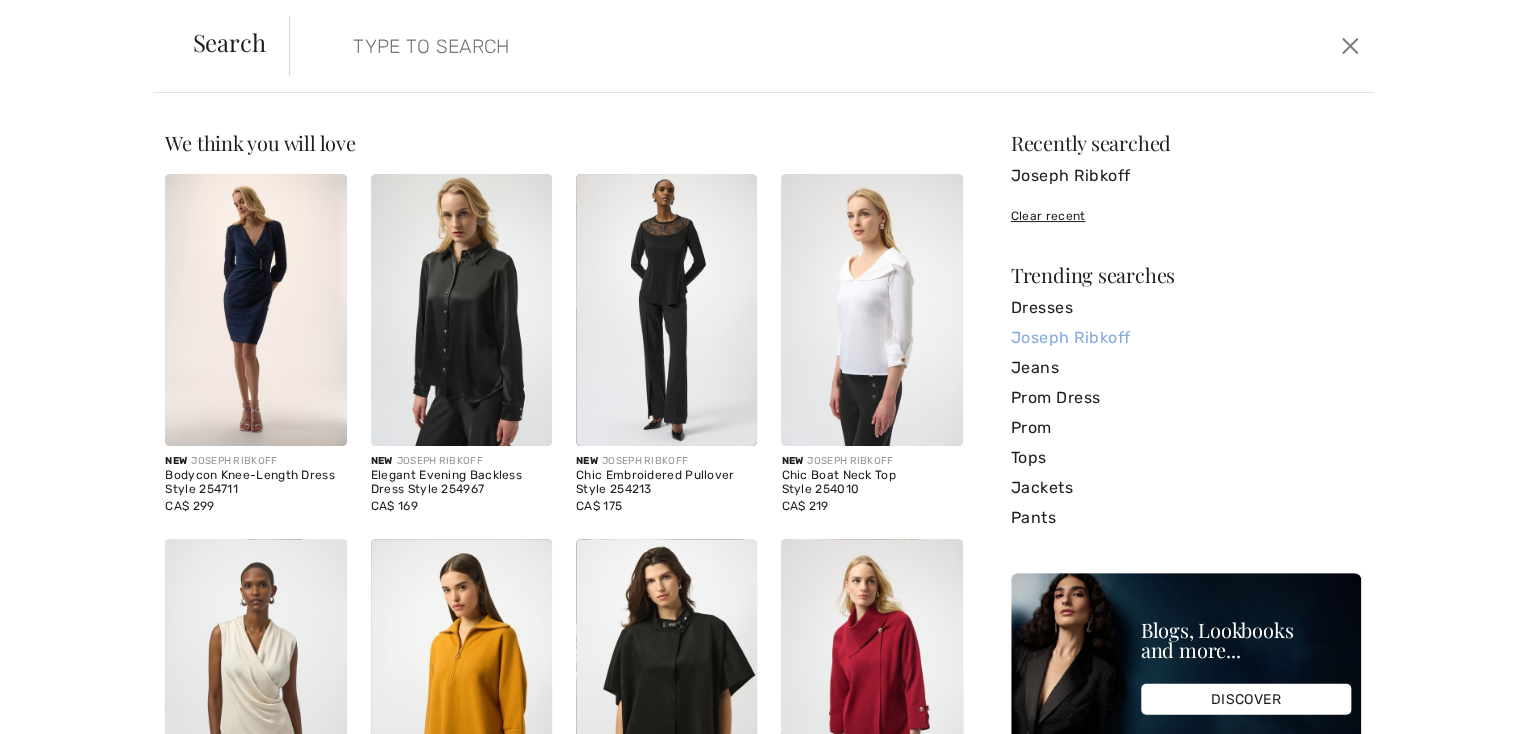 click on "Joseph Ribkoff" at bounding box center [1186, 338] 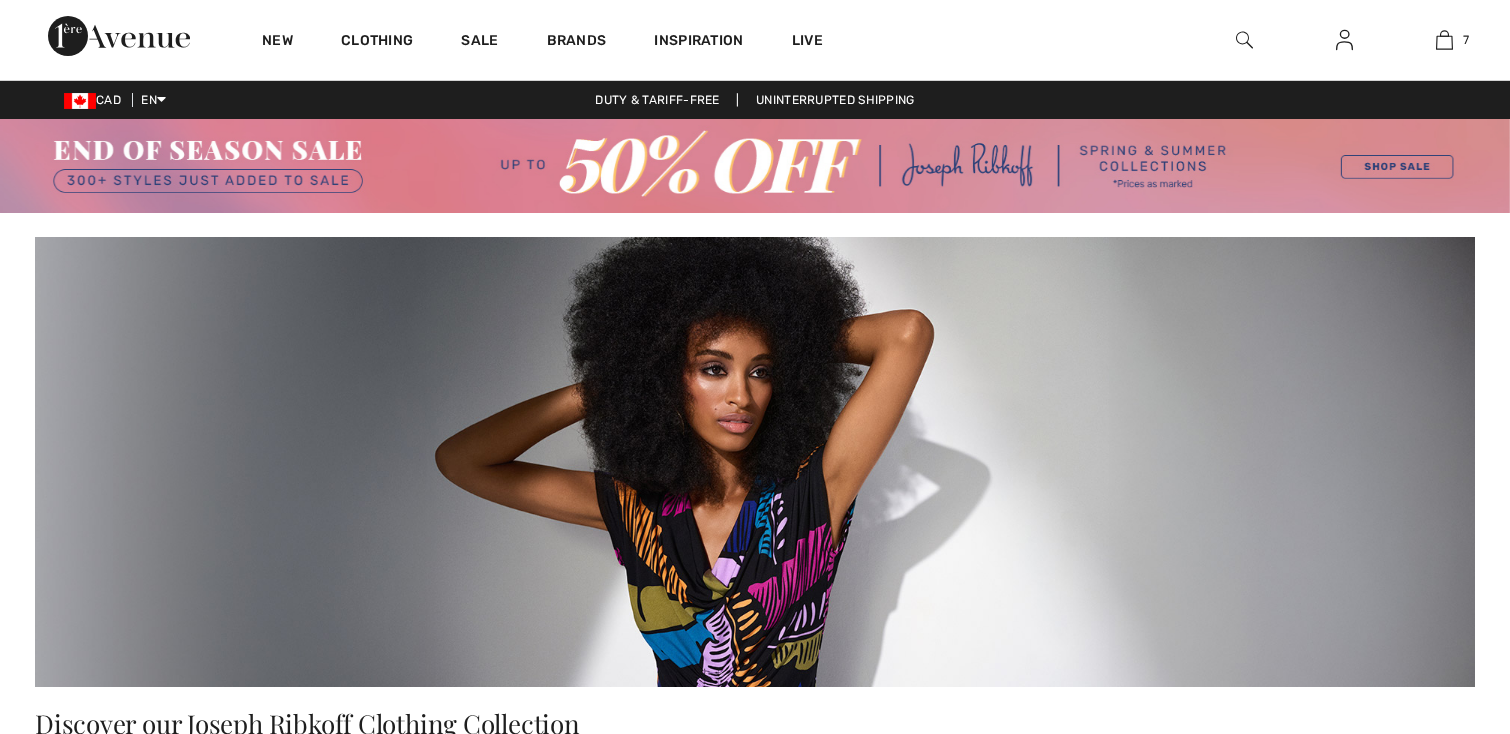 scroll, scrollTop: 600, scrollLeft: 0, axis: vertical 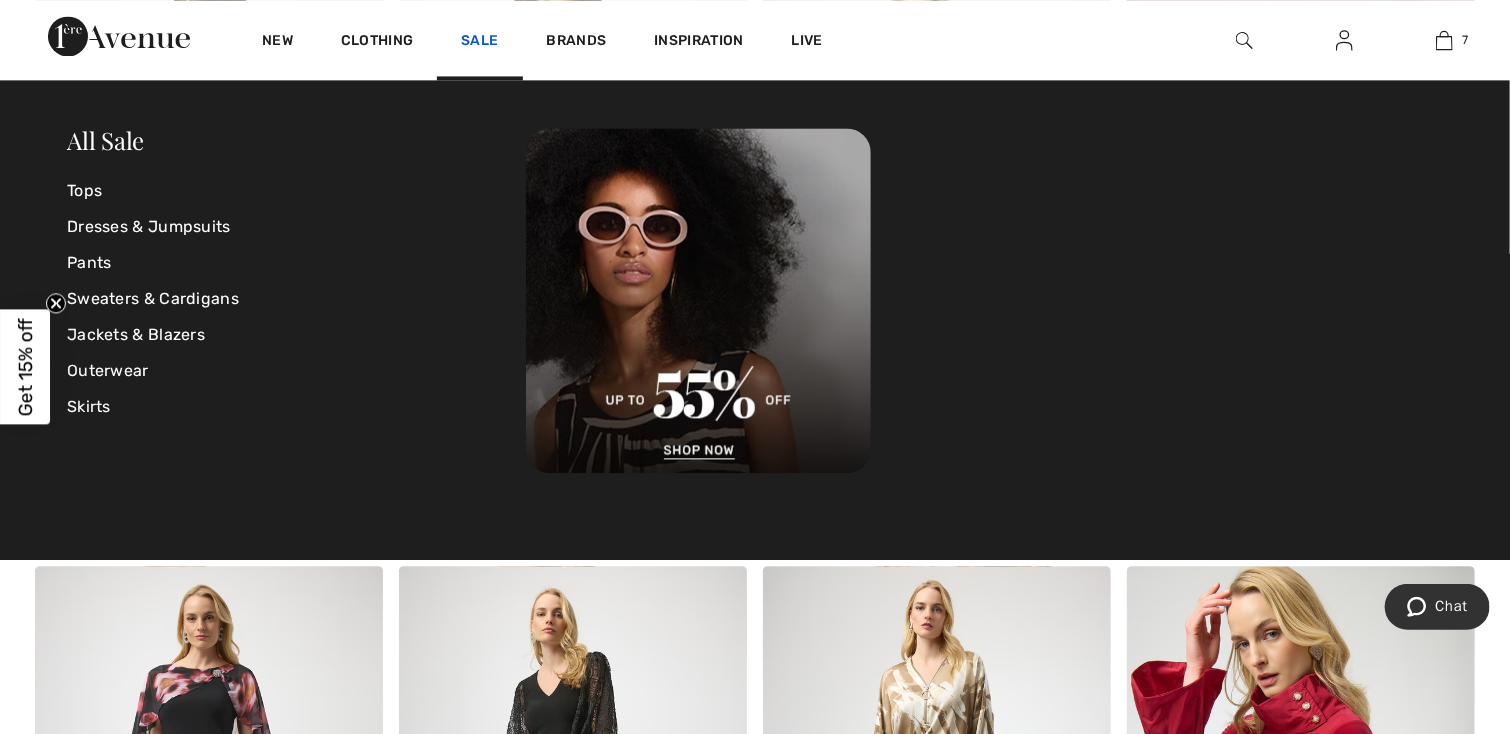 click on "Sale" at bounding box center [479, 42] 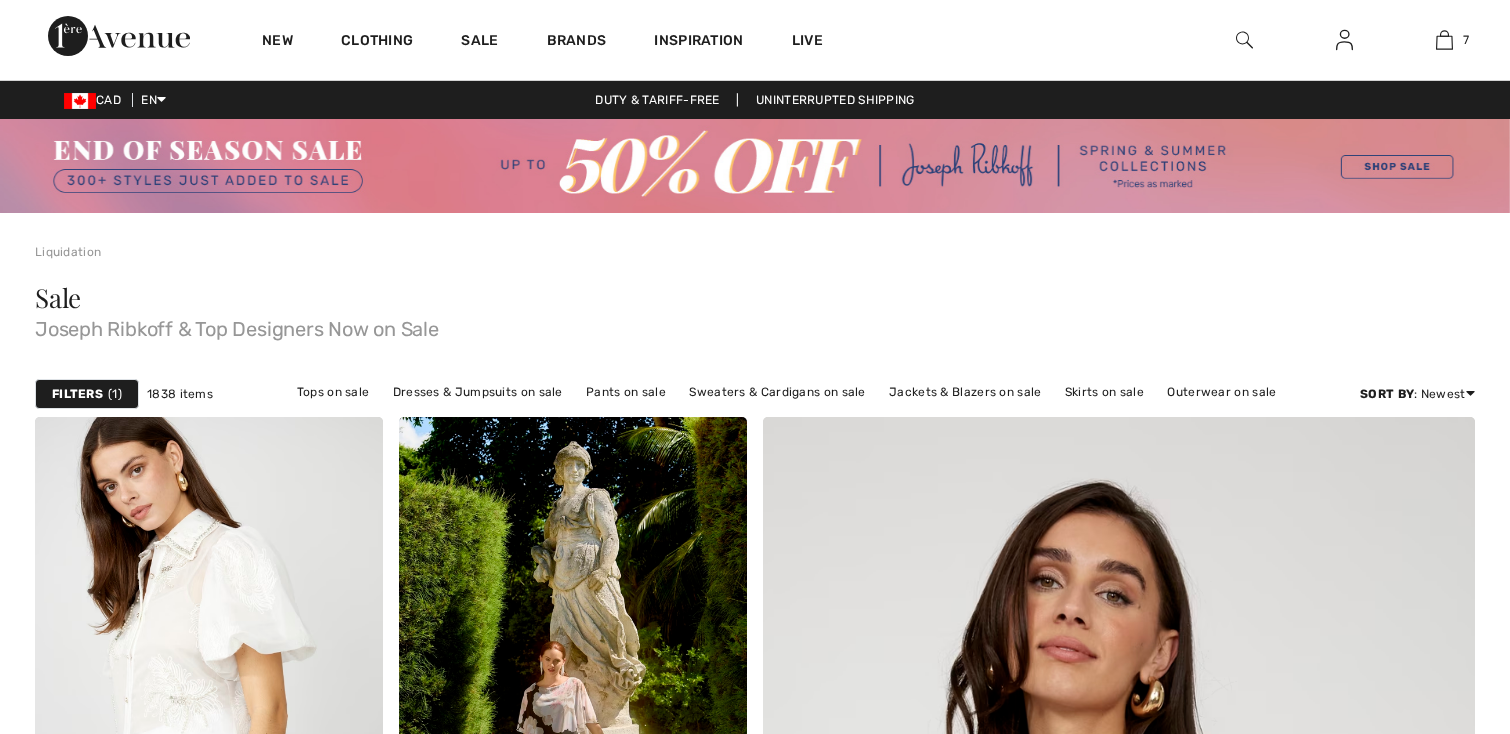 checkbox on "true" 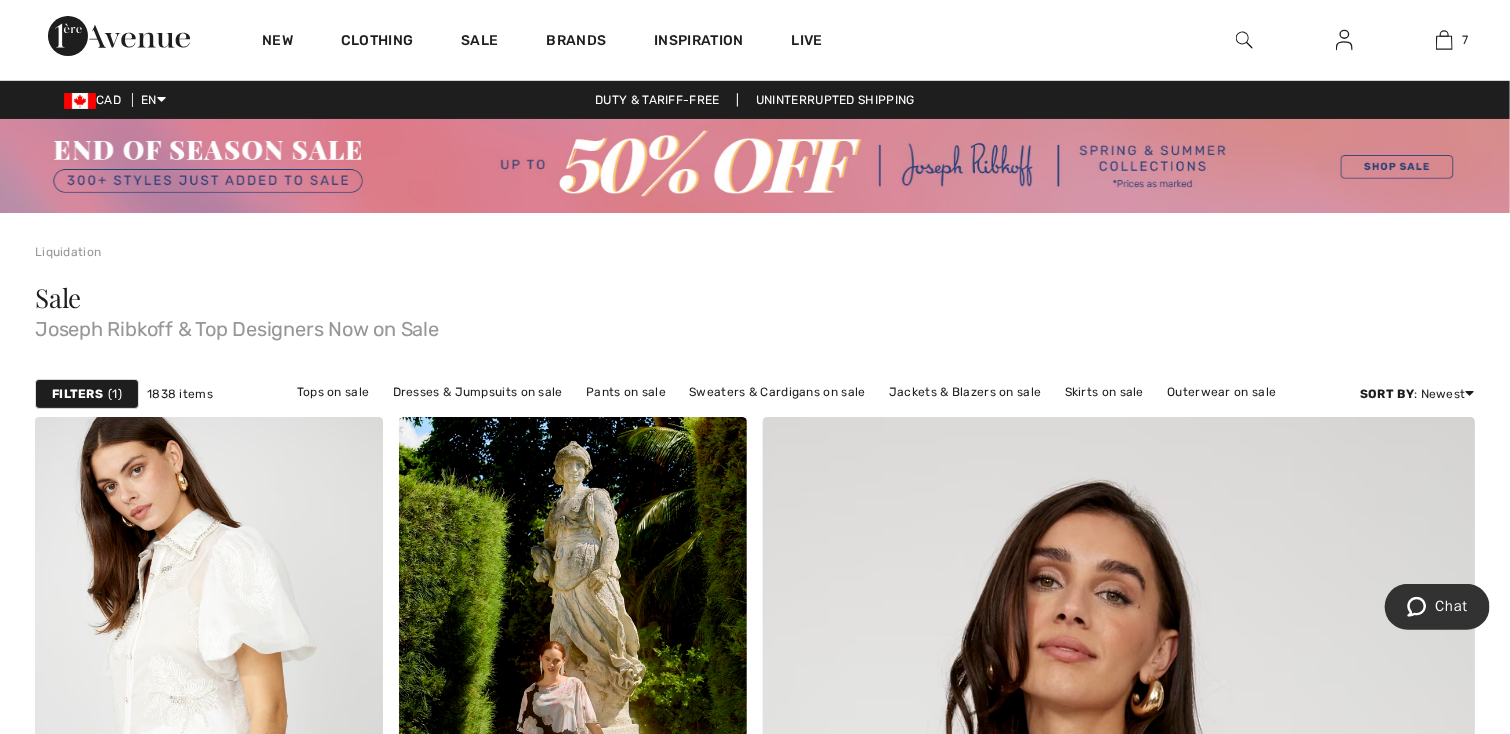 scroll, scrollTop: 0, scrollLeft: 0, axis: both 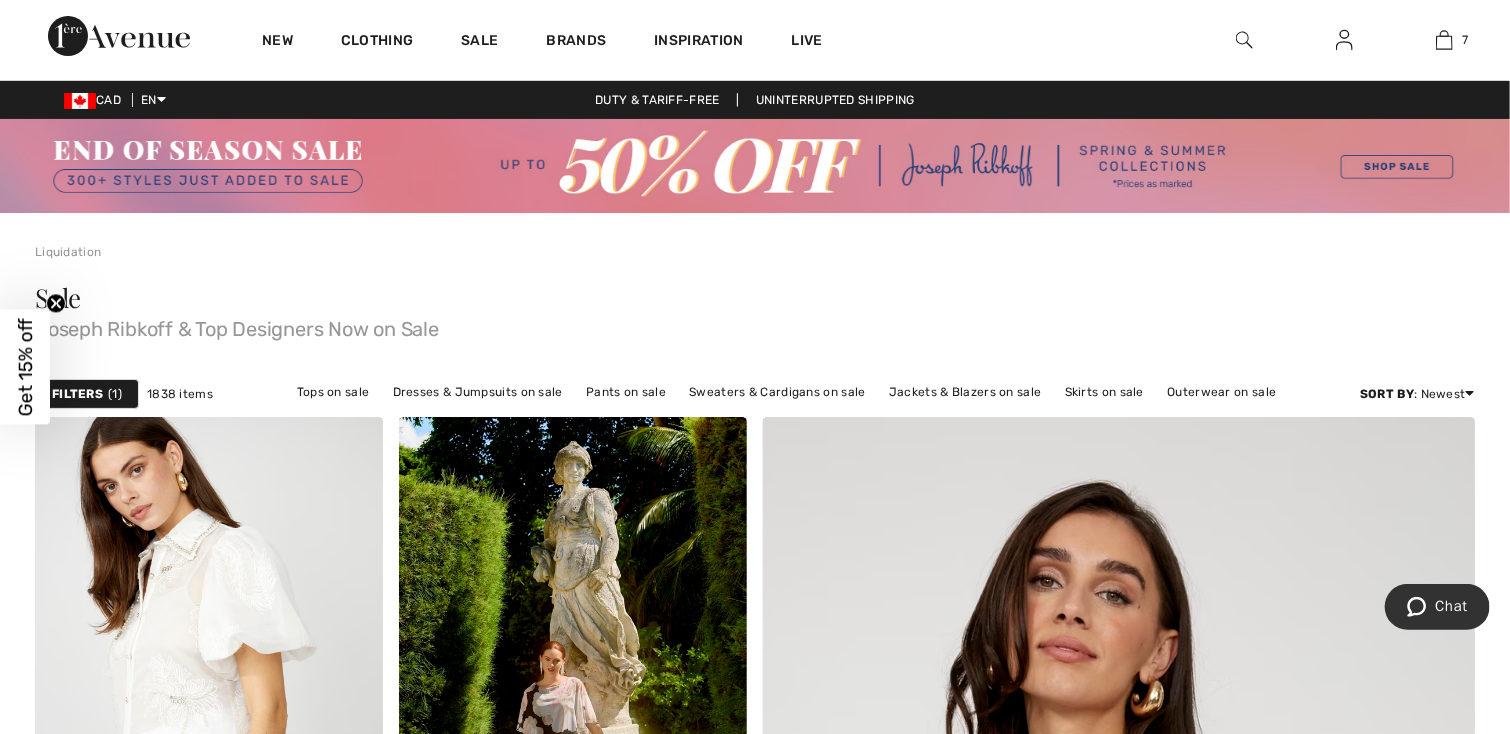 click at bounding box center [755, 166] 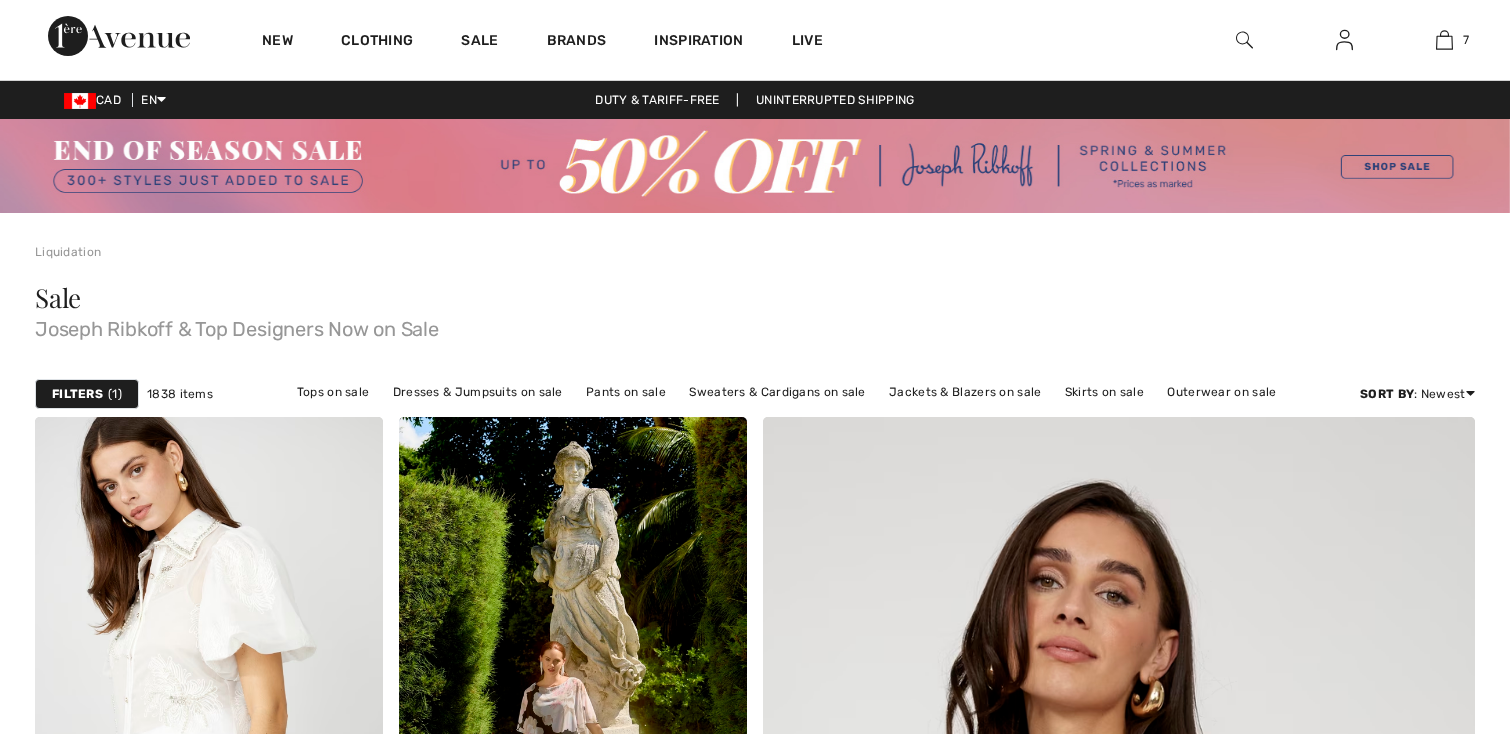 scroll, scrollTop: 0, scrollLeft: 0, axis: both 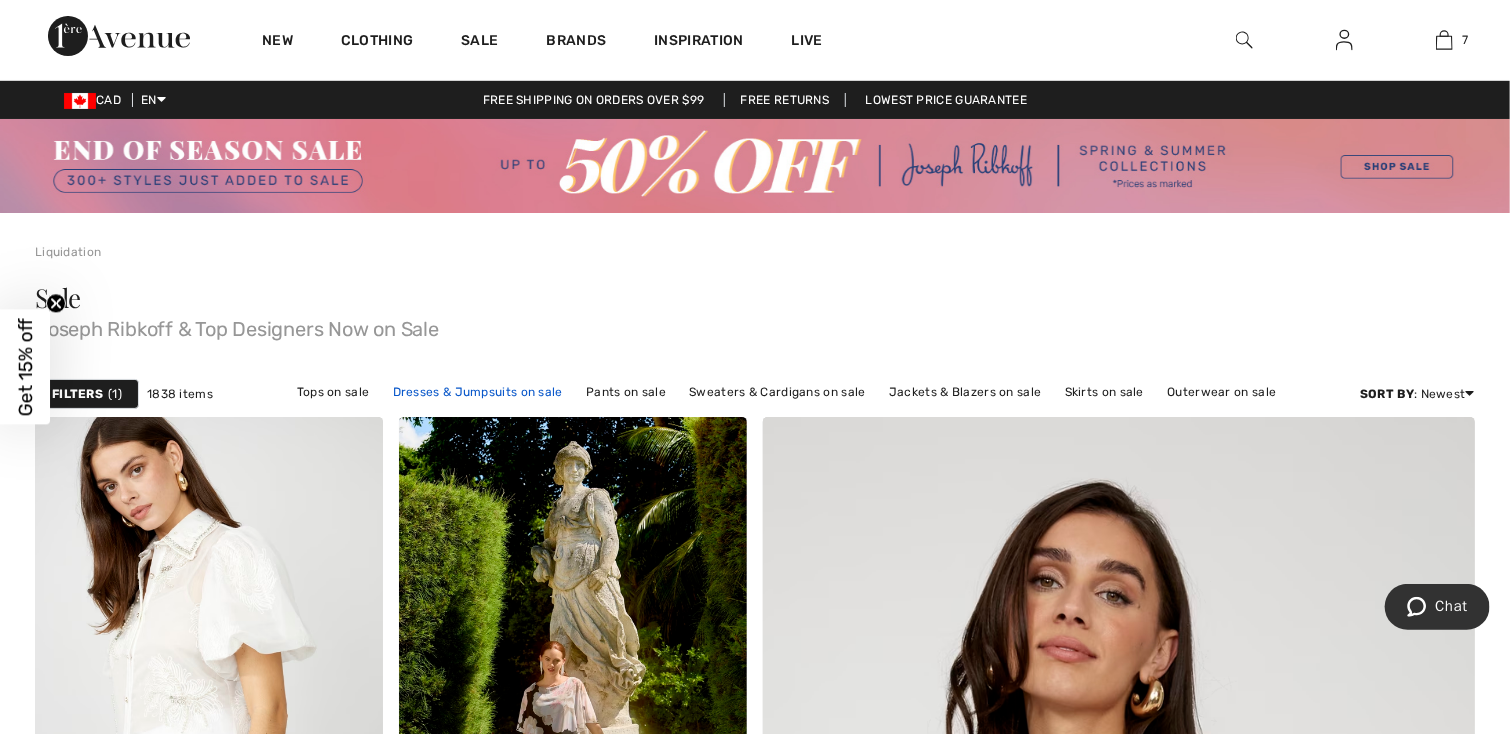 click on "Dresses & Jumpsuits on sale" at bounding box center (478, 392) 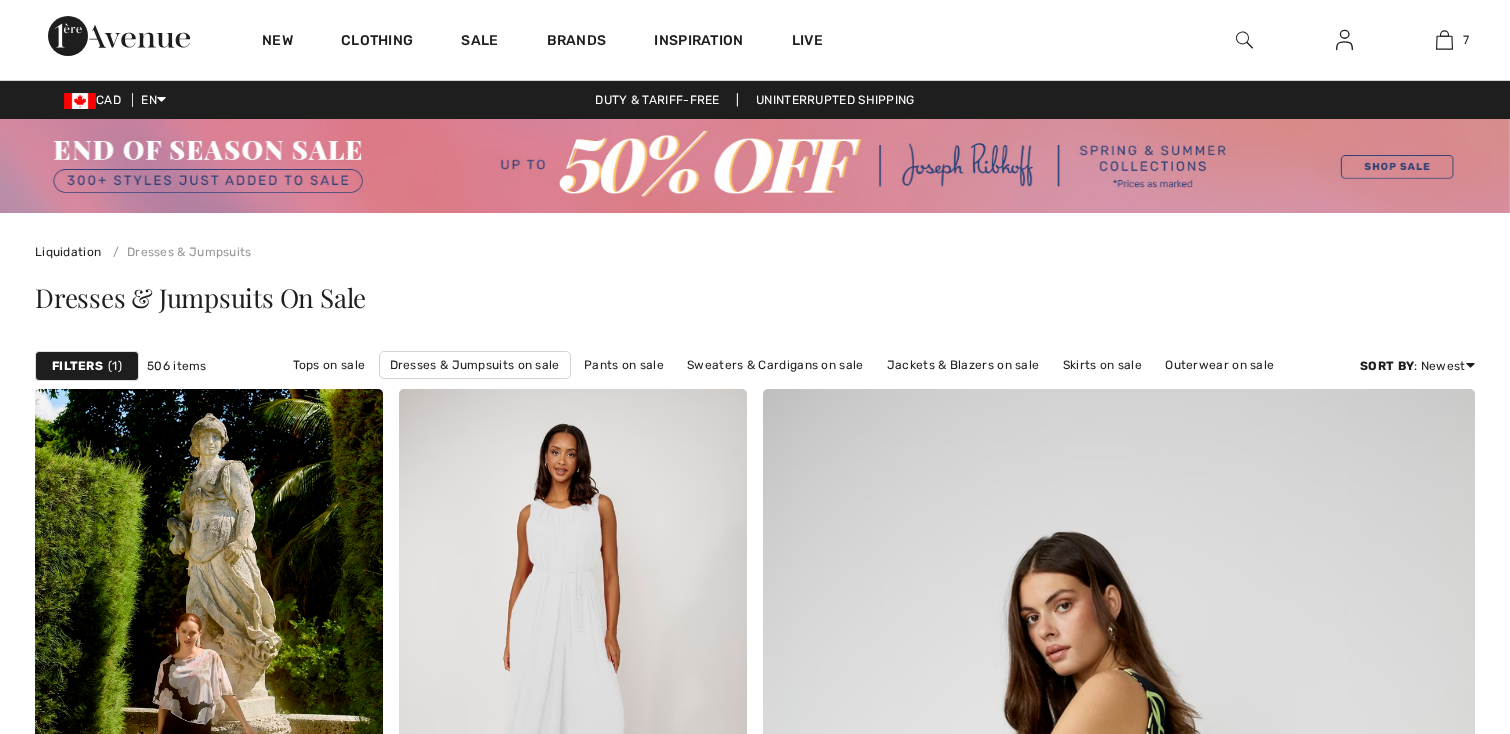 scroll, scrollTop: 0, scrollLeft: 0, axis: both 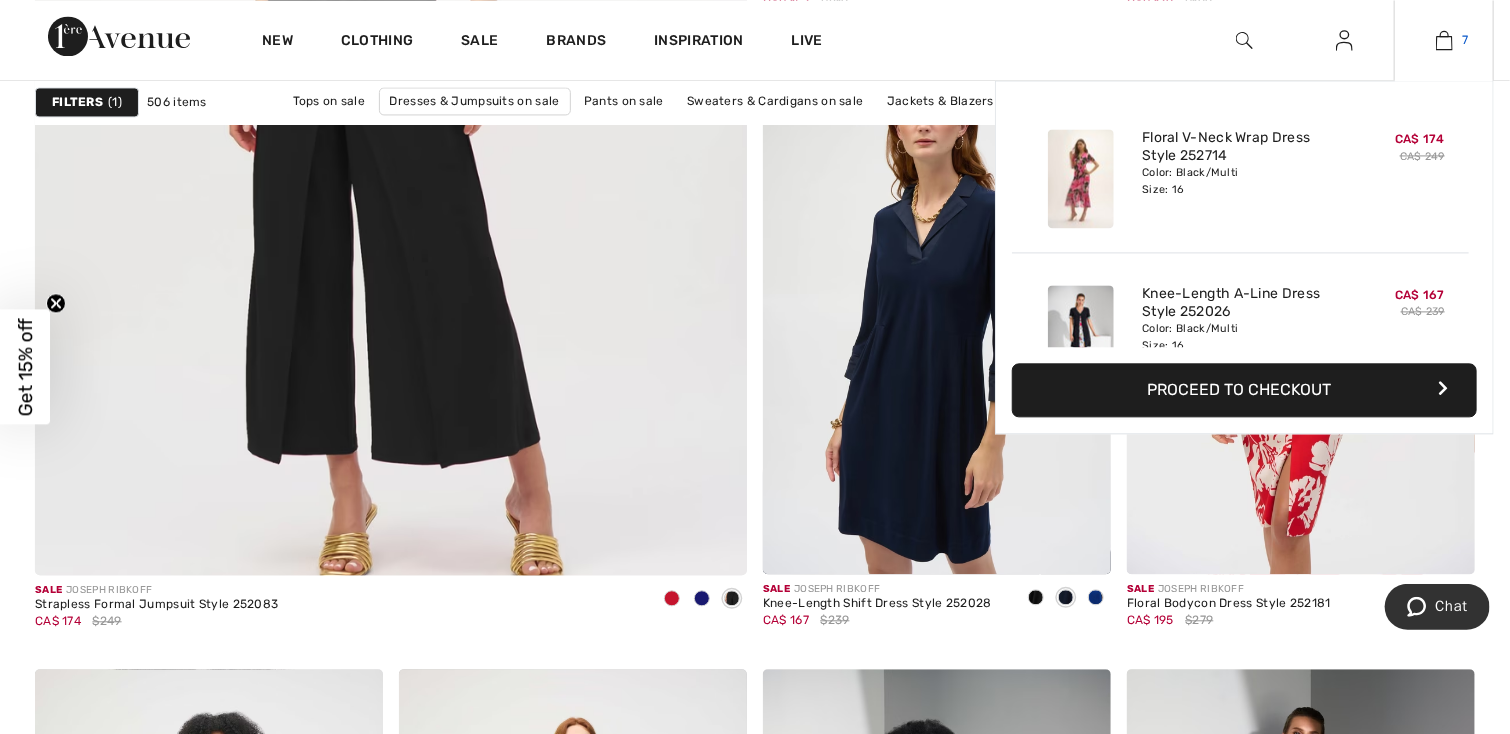 click at bounding box center [1444, 40] 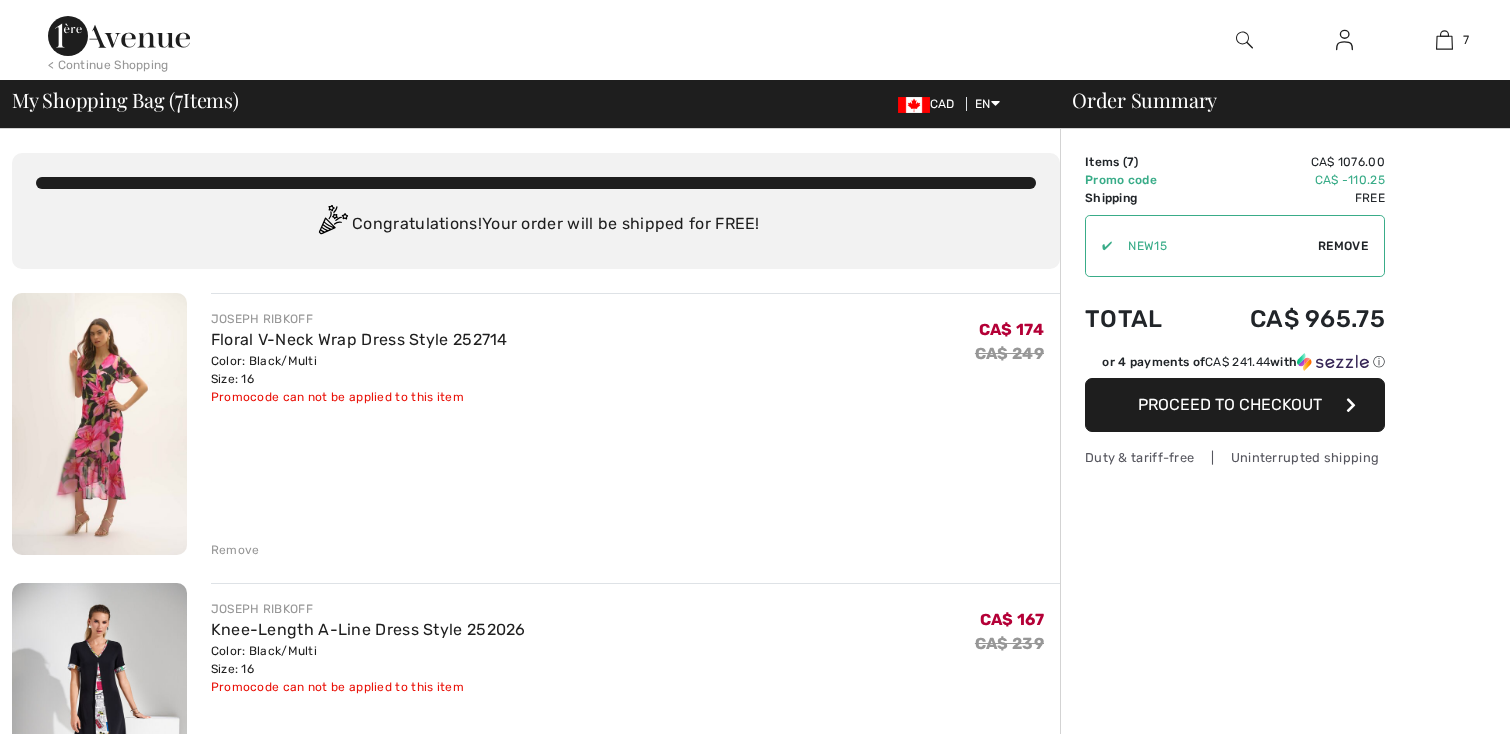 scroll, scrollTop: 0, scrollLeft: 0, axis: both 